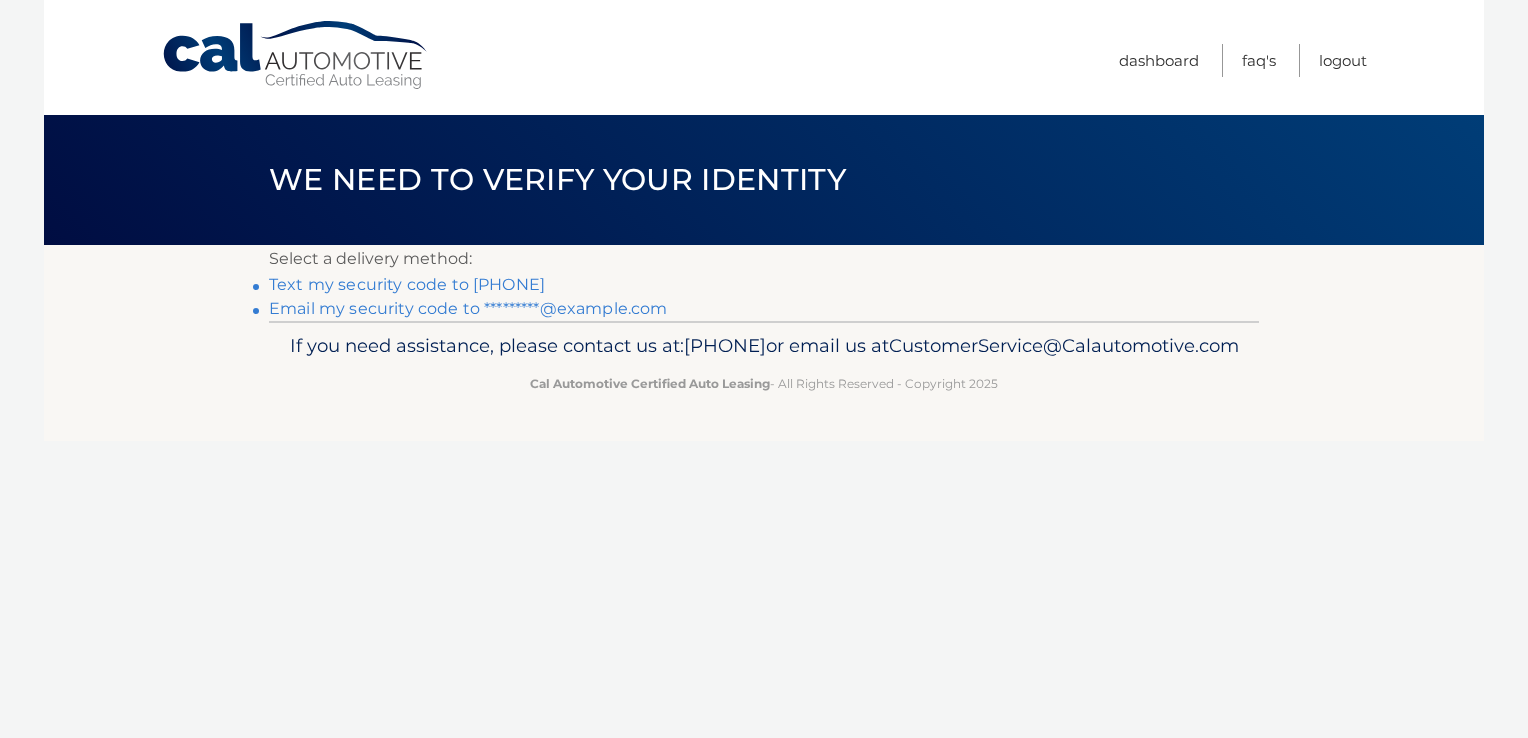 scroll, scrollTop: 0, scrollLeft: 0, axis: both 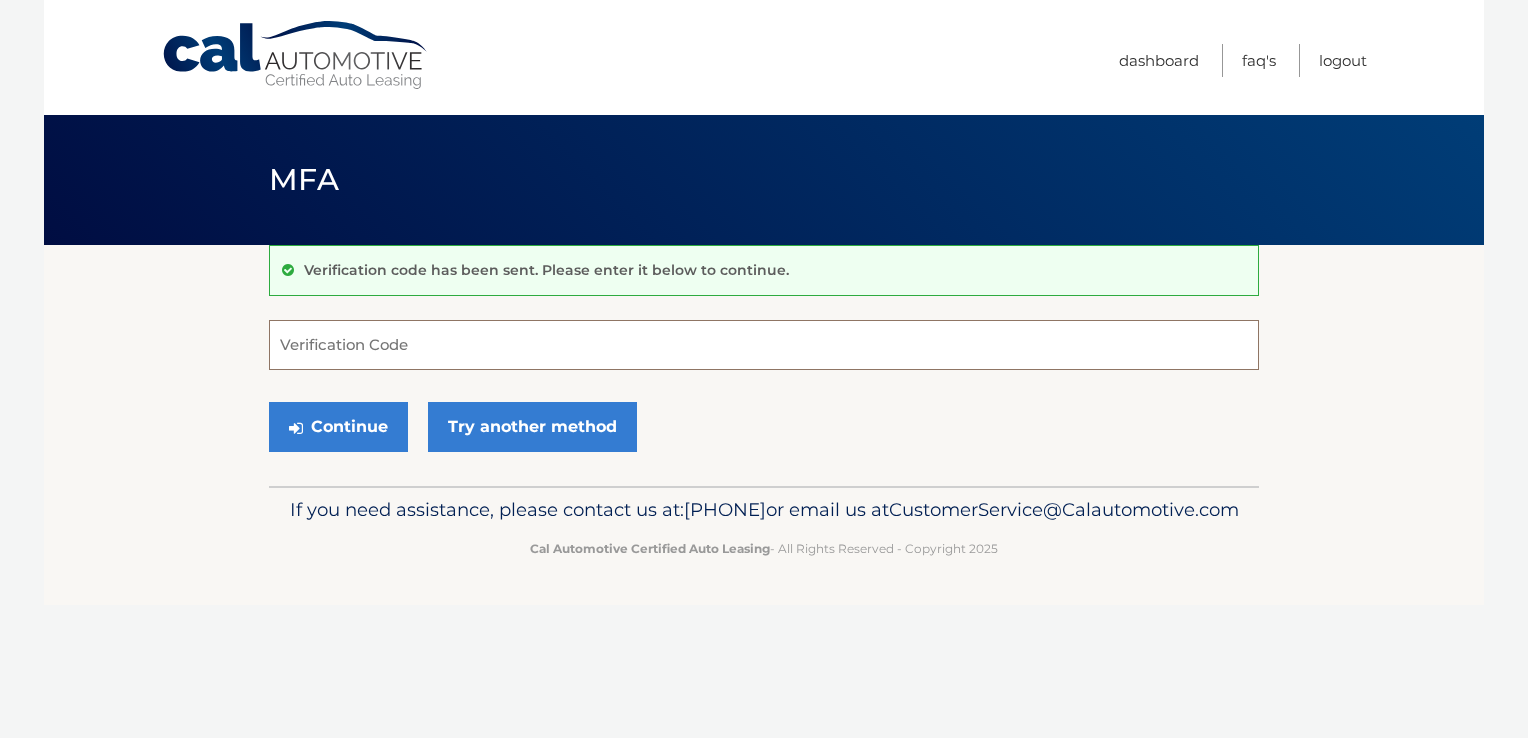 click on "Verification Code" at bounding box center (764, 345) 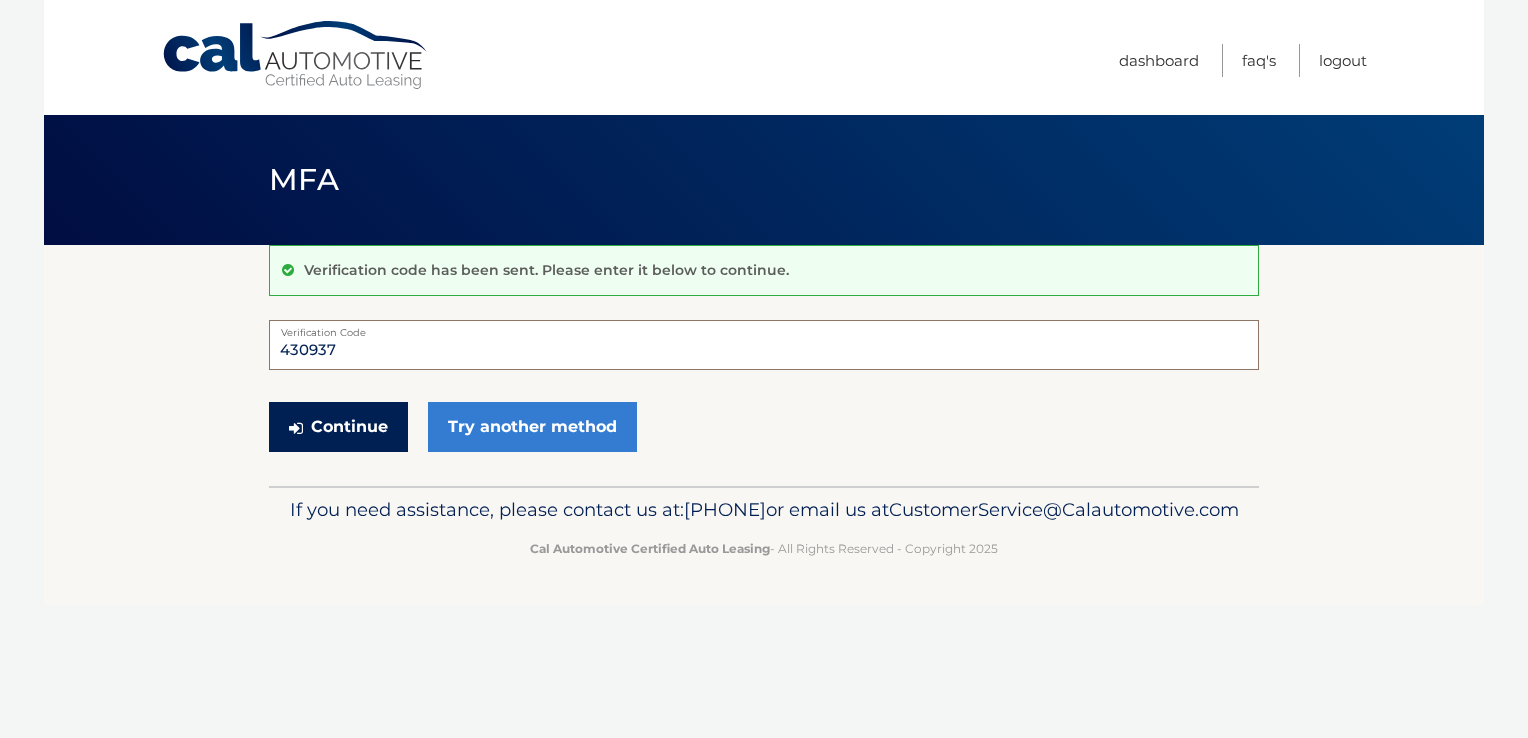 type on "430937" 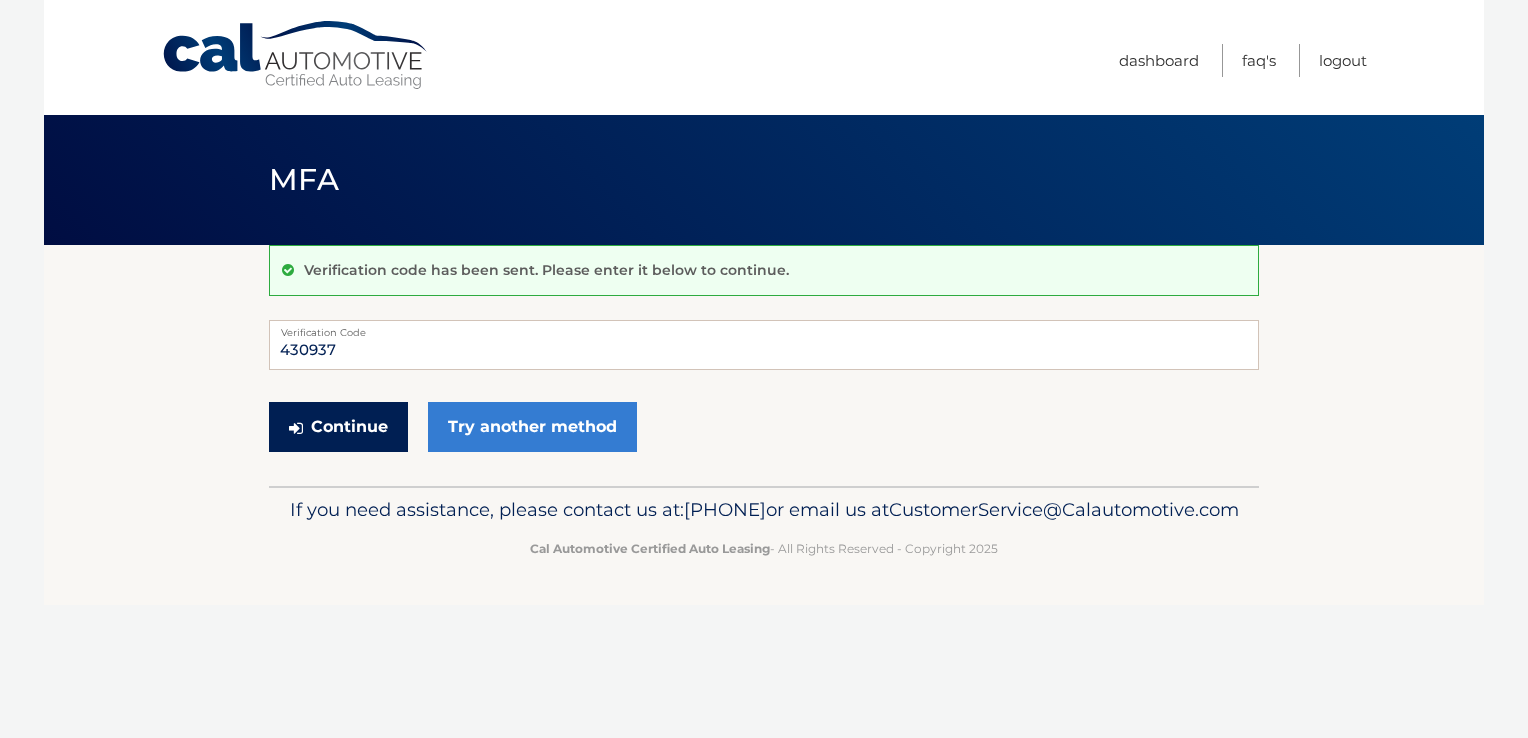 click on "Continue" at bounding box center (338, 427) 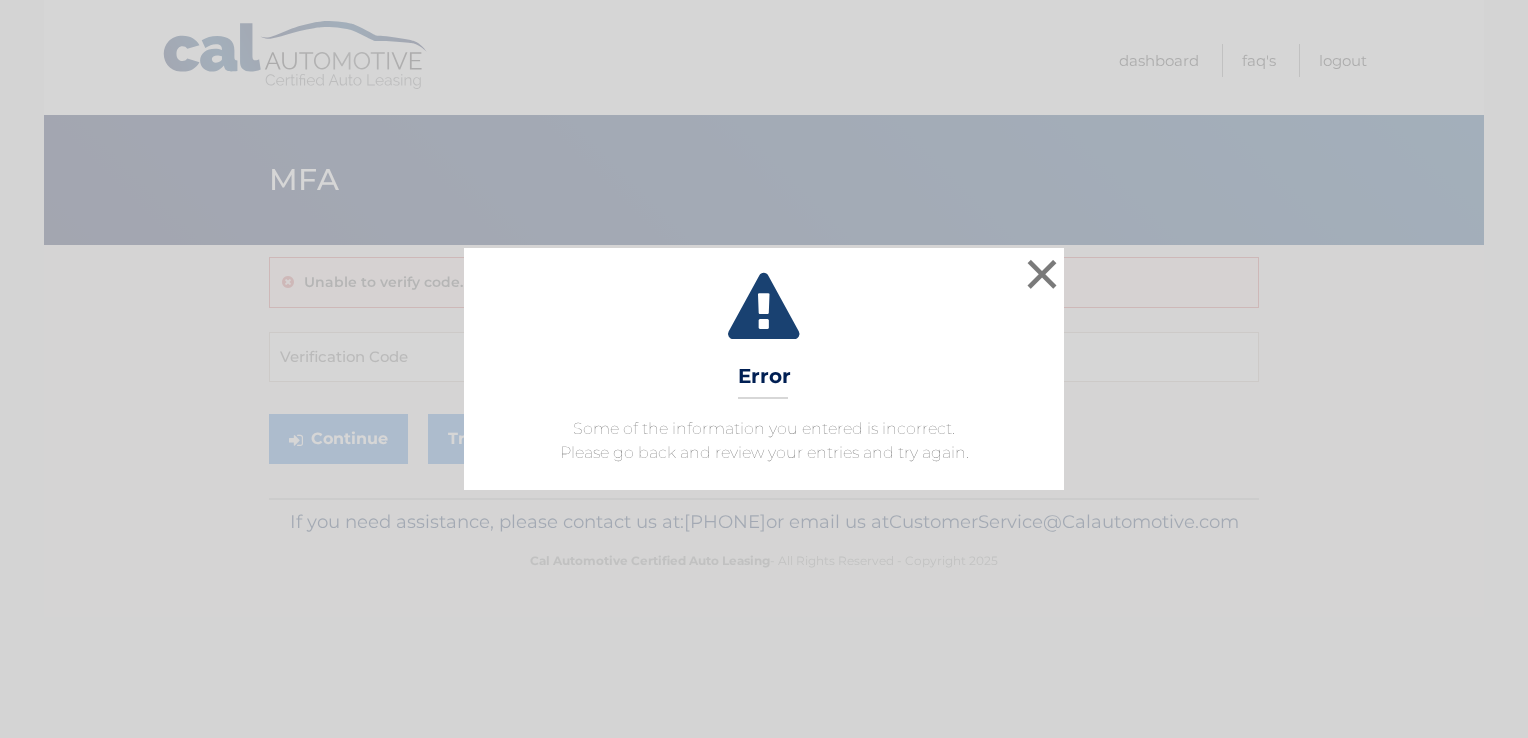 scroll, scrollTop: 0, scrollLeft: 0, axis: both 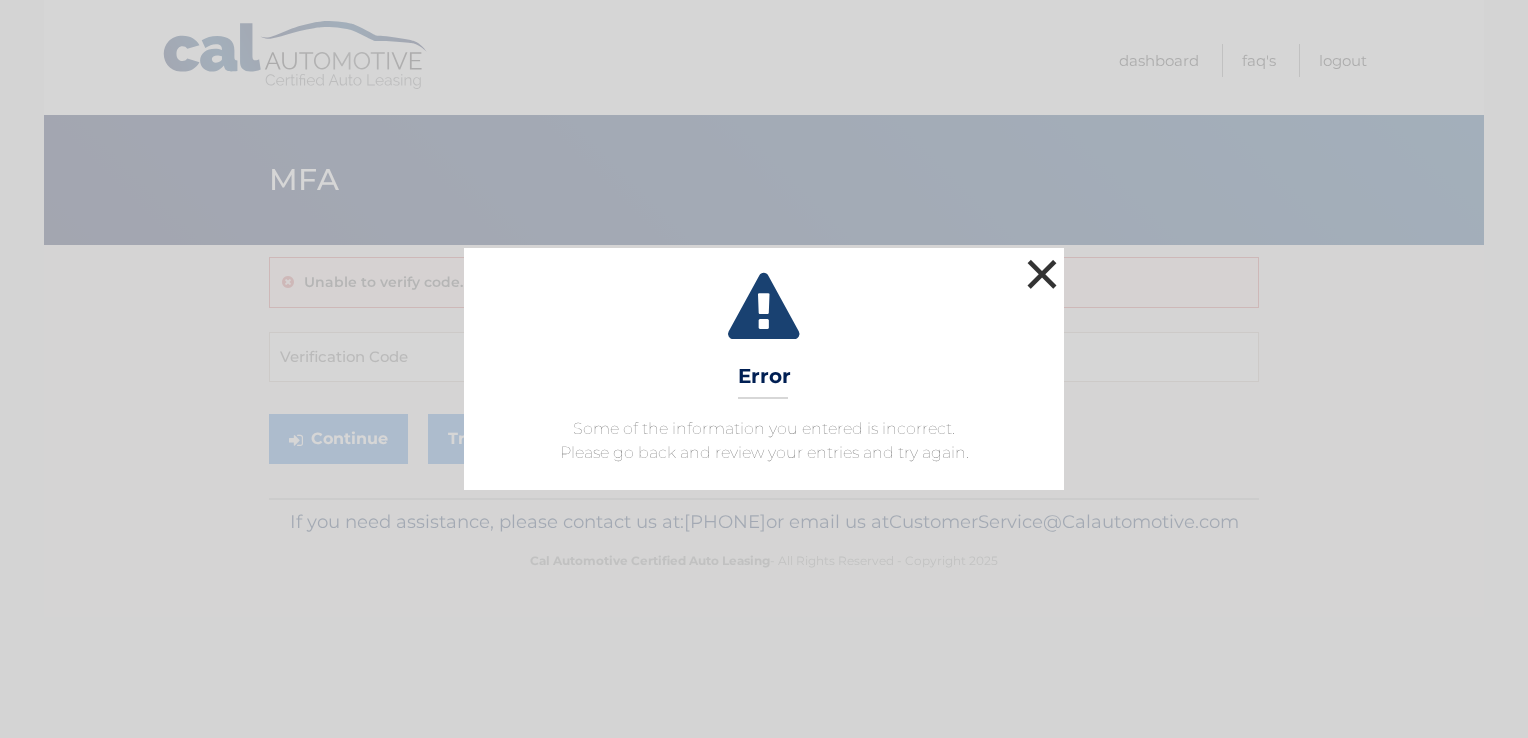 click on "×" at bounding box center (1042, 274) 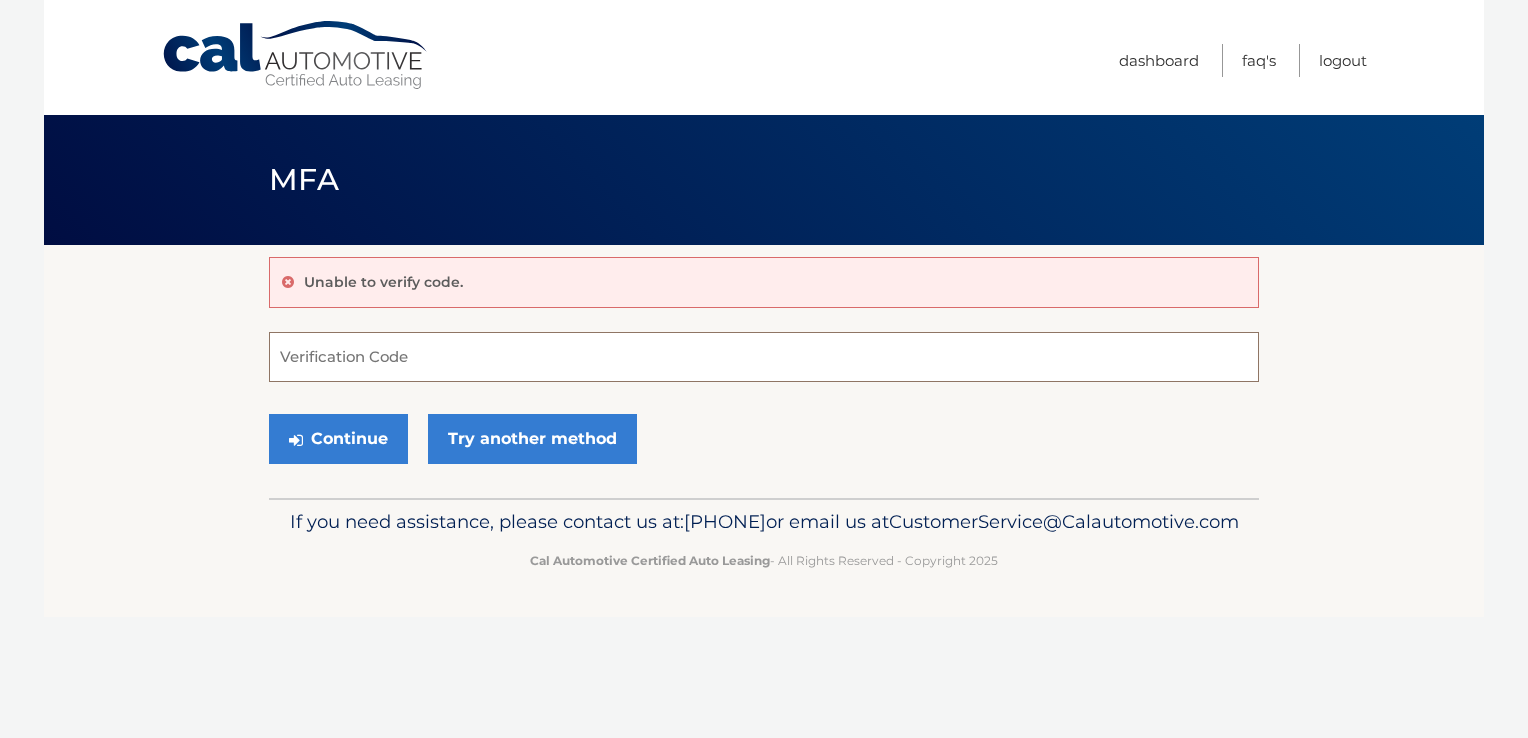 click on "Verification Code" at bounding box center (764, 357) 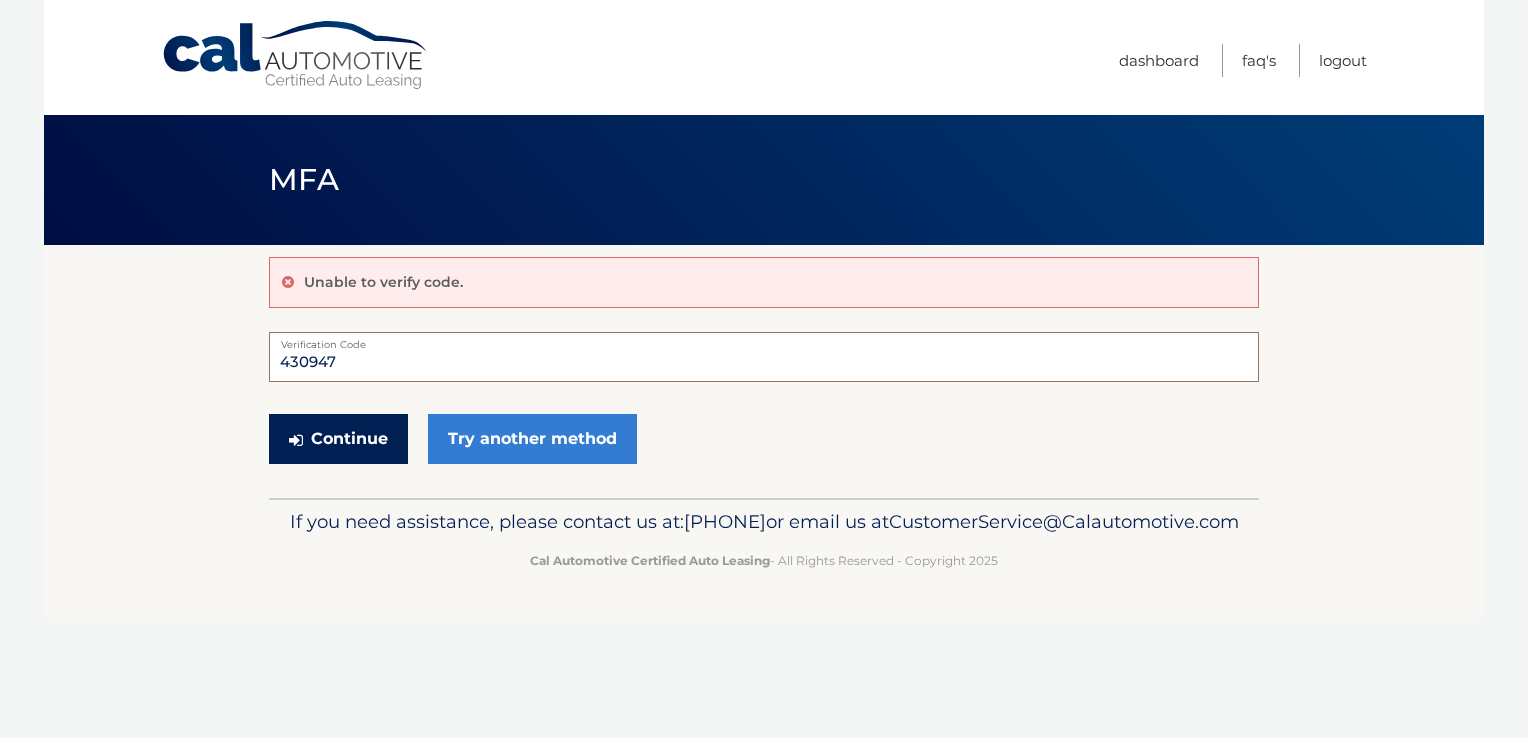 type on "430947" 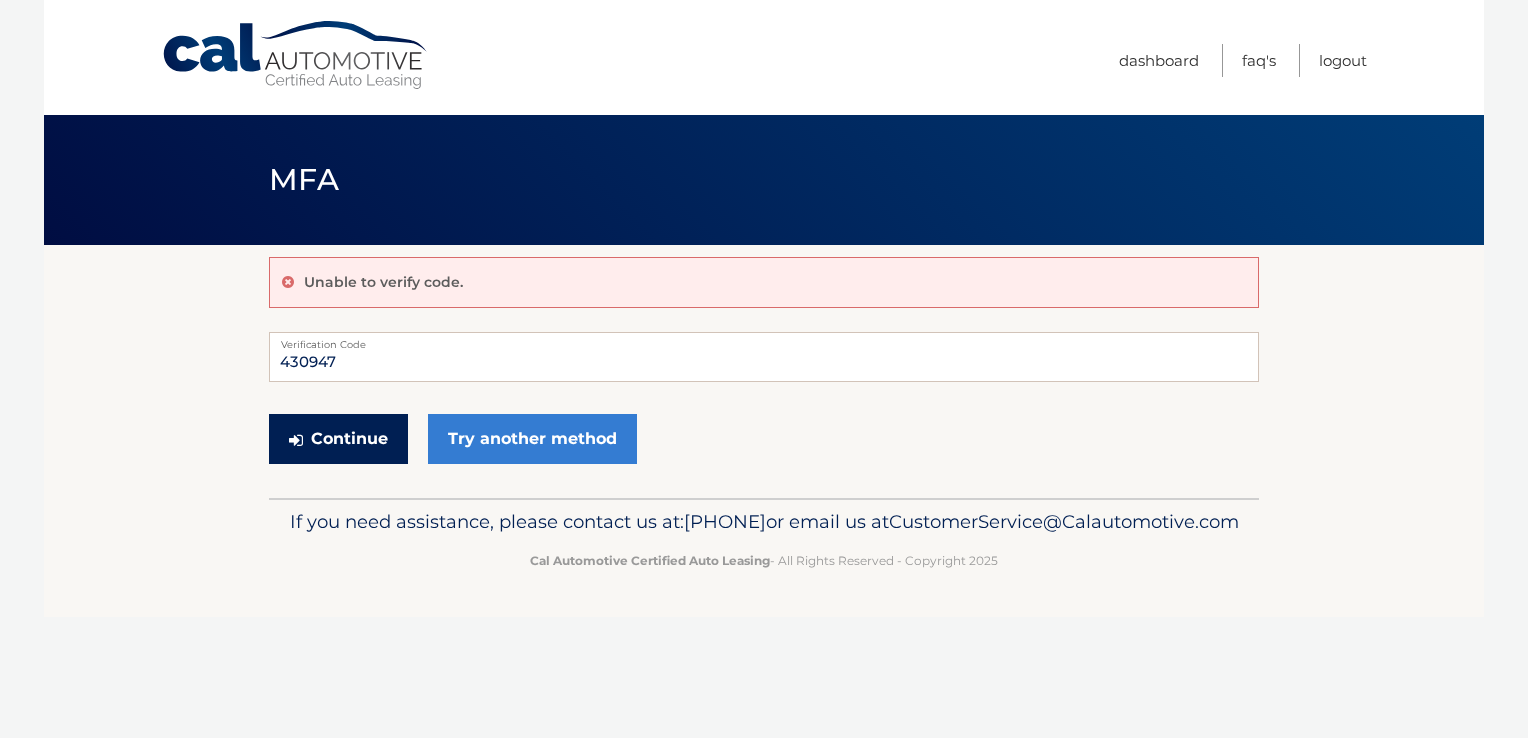click on "Continue" at bounding box center [338, 439] 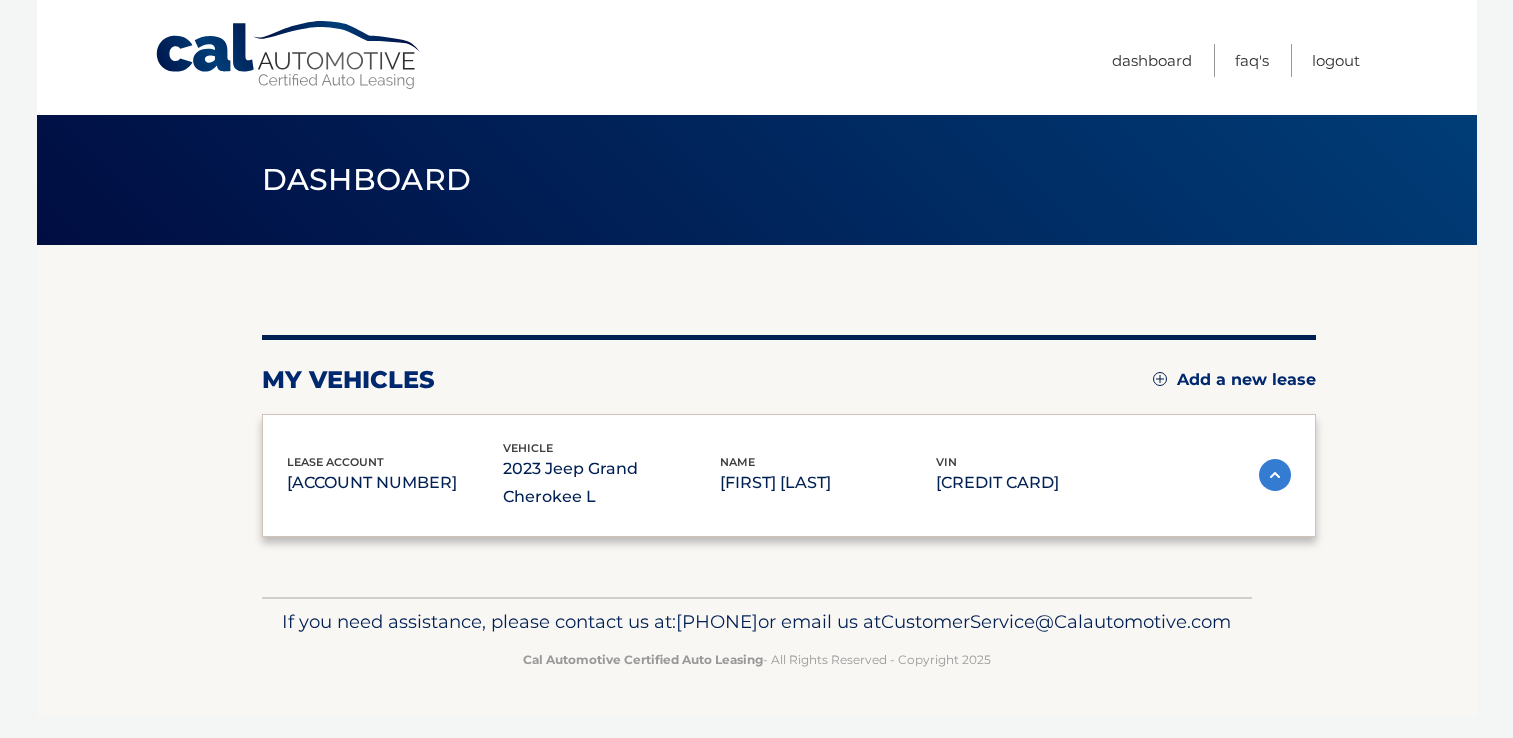 scroll, scrollTop: 0, scrollLeft: 0, axis: both 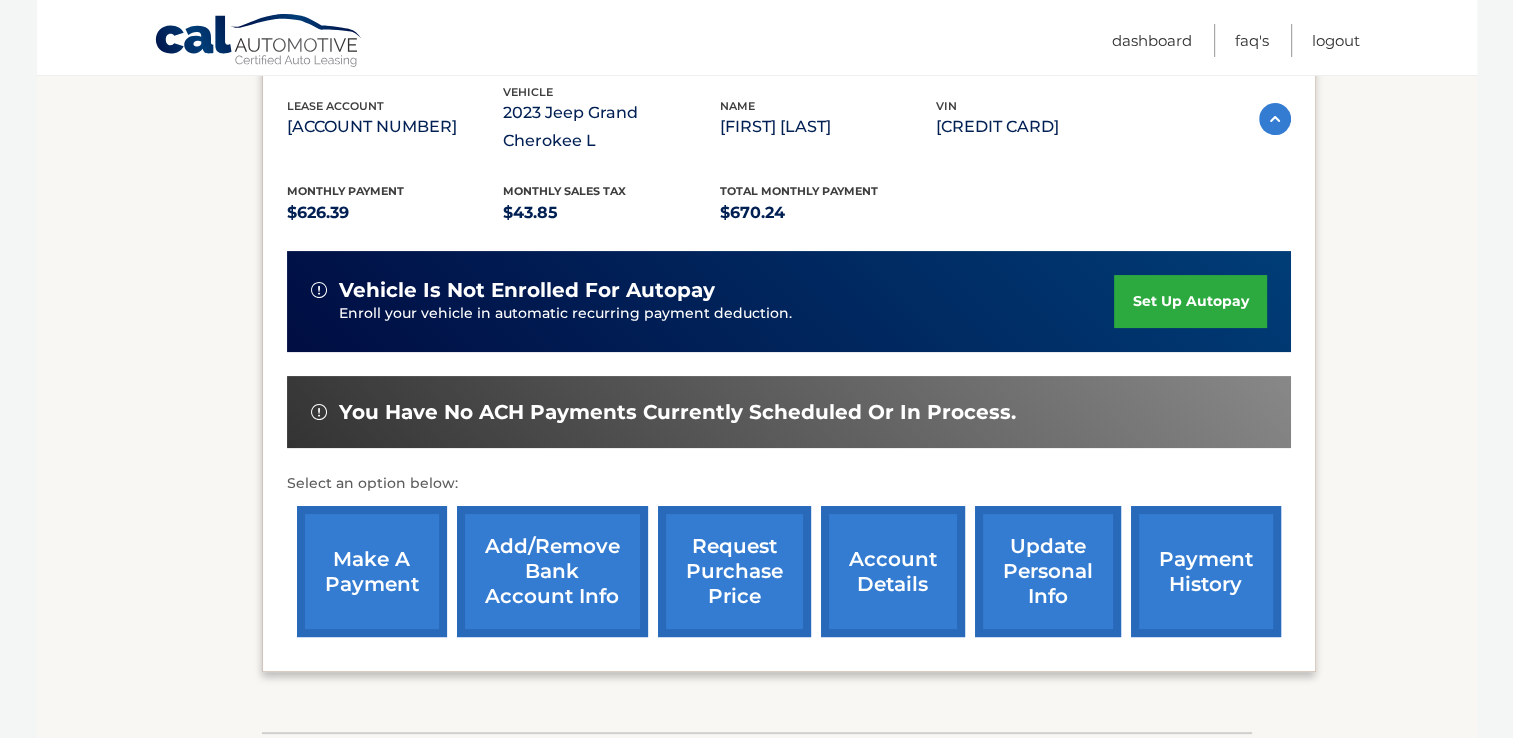 click on "make a payment" at bounding box center (372, 571) 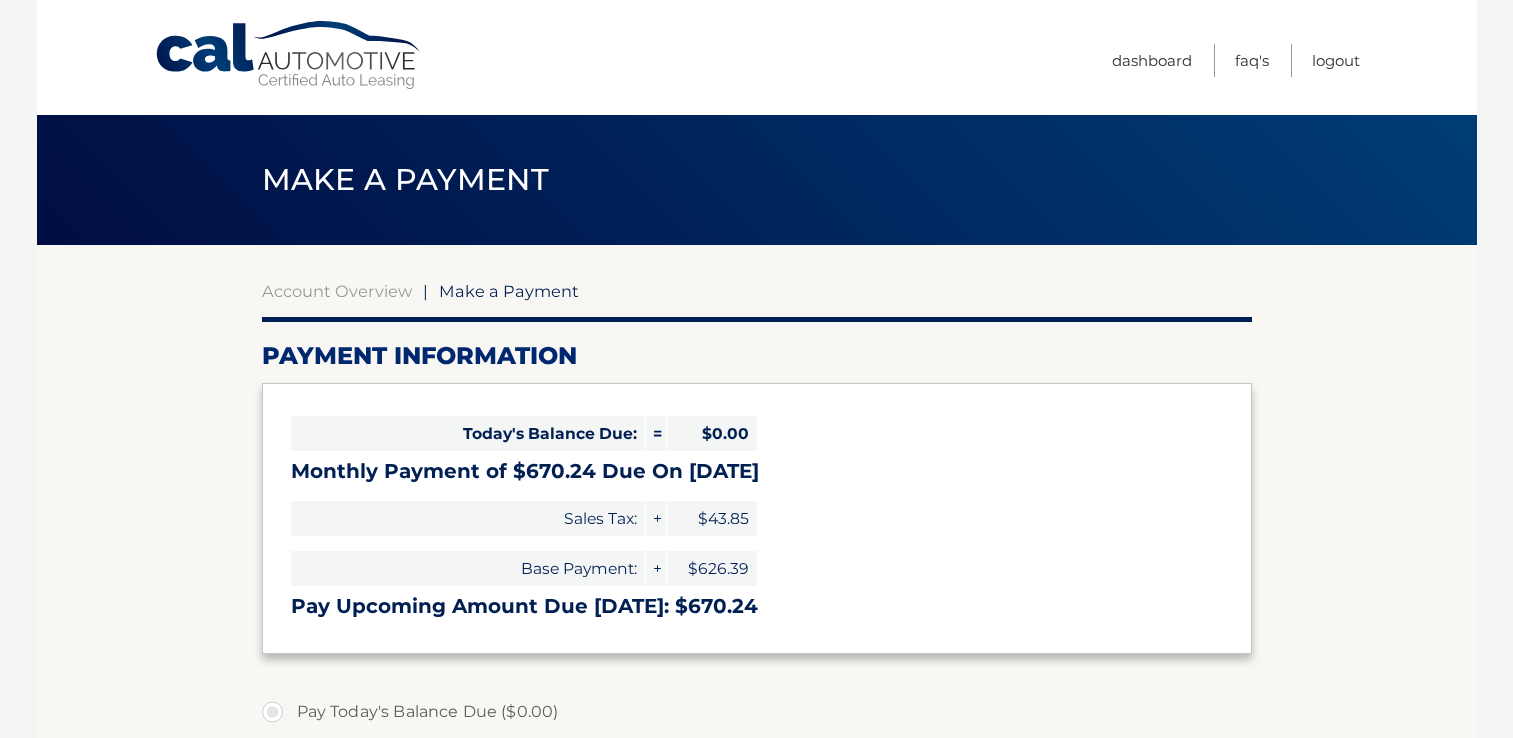 select on "ZDBjNDg0NWUtMDY1Ni00YWQzLWI0MjUtYzA3YTYzNmNkNjVi" 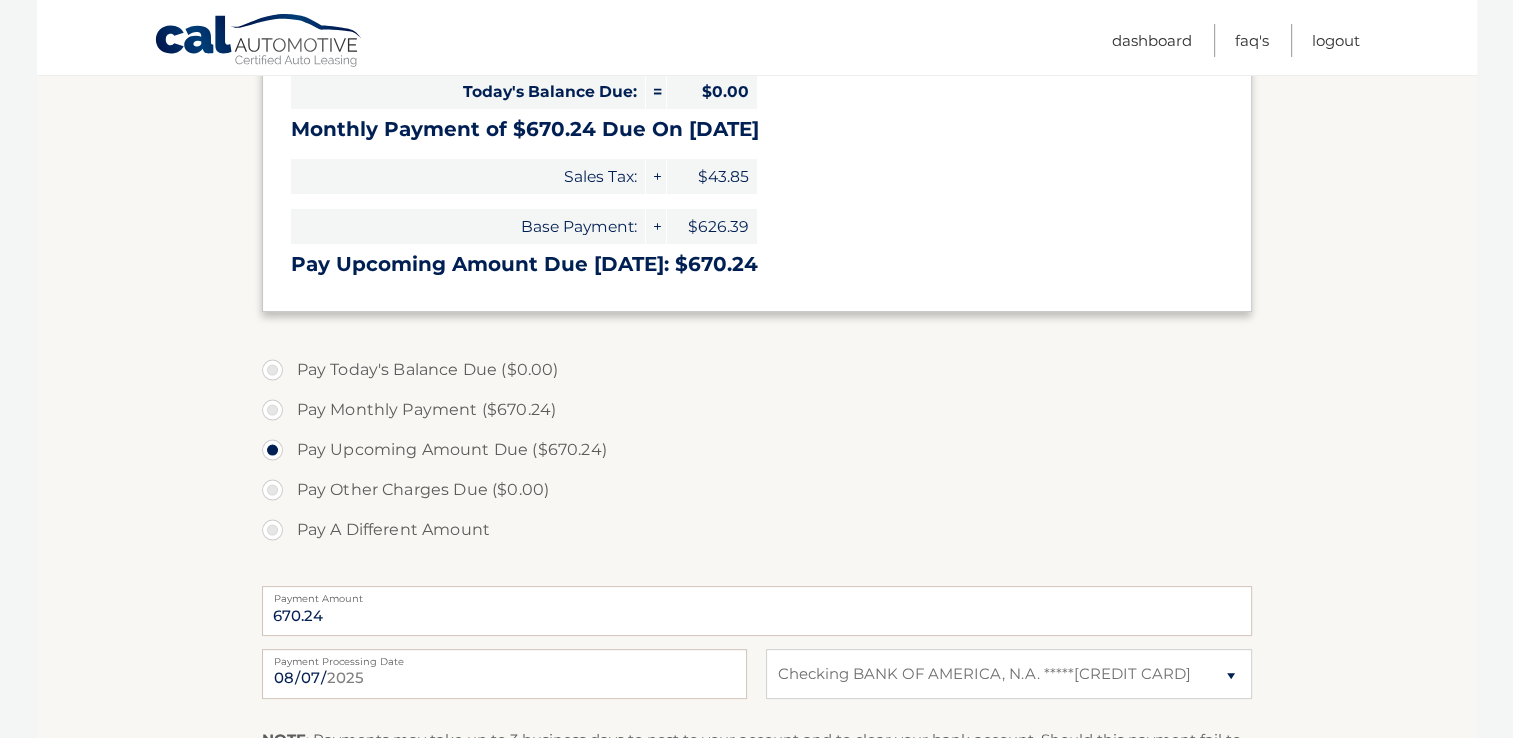 scroll, scrollTop: 376, scrollLeft: 0, axis: vertical 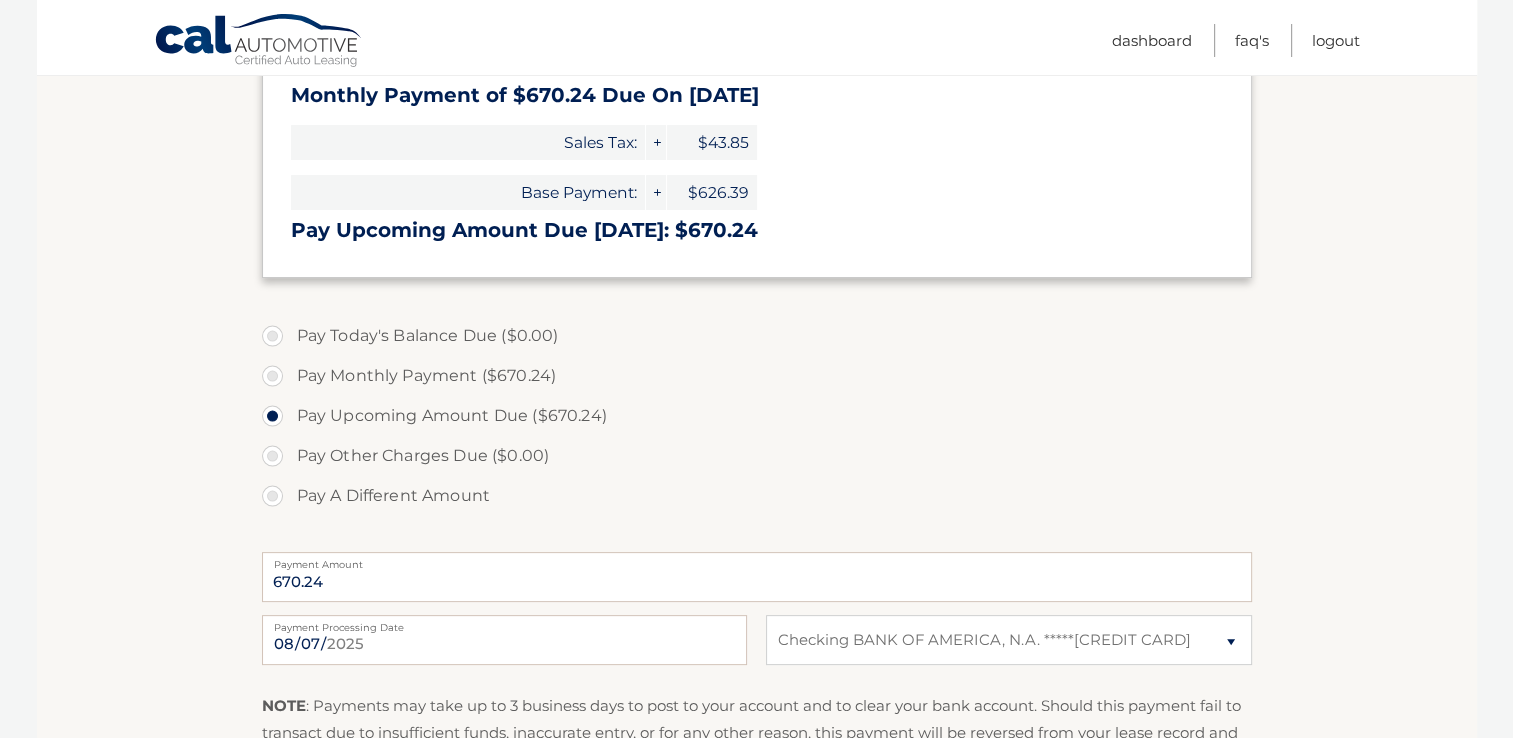click on "Pay Monthly Payment ($670.24)" at bounding box center (757, 376) 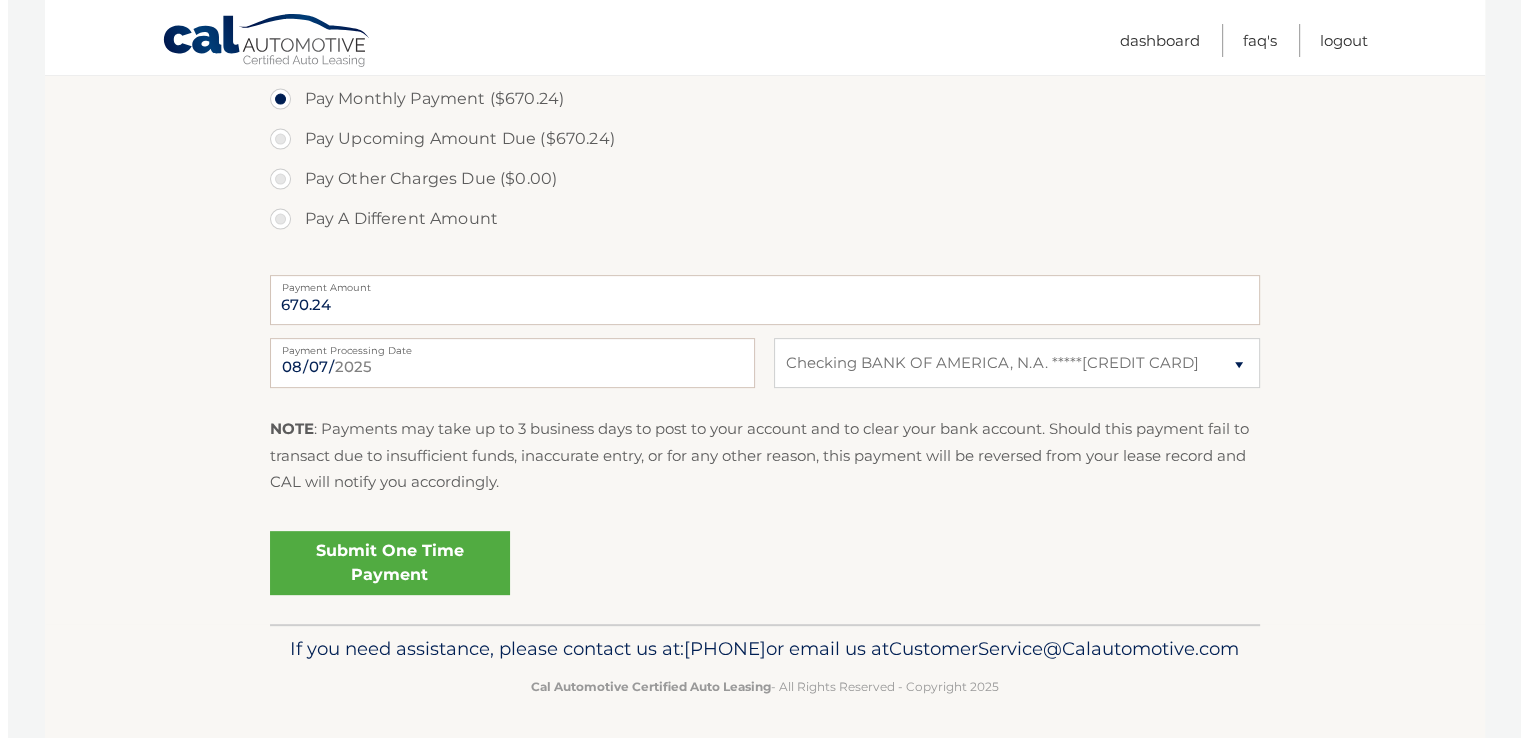 scroll, scrollTop: 652, scrollLeft: 0, axis: vertical 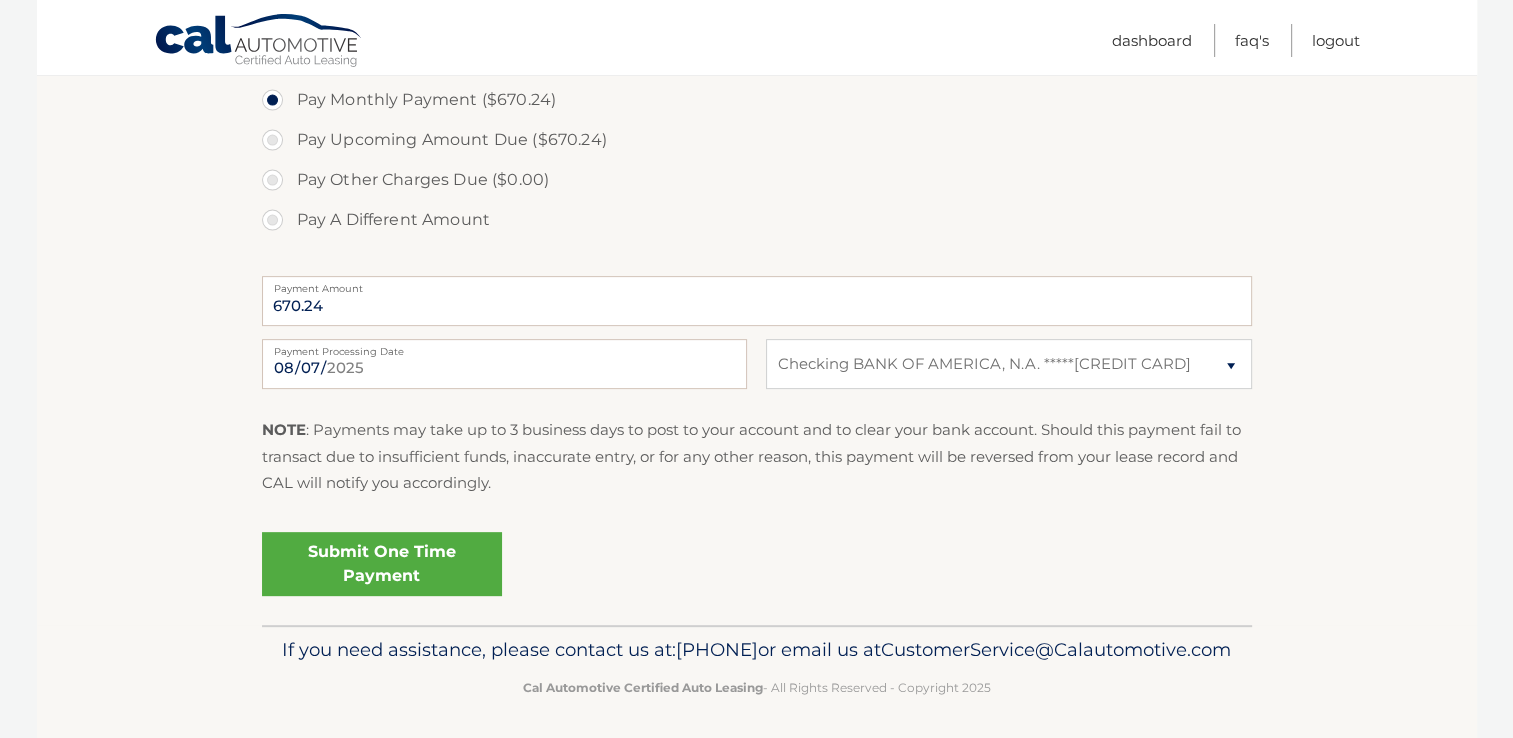 click on "Submit One Time Payment" at bounding box center (382, 564) 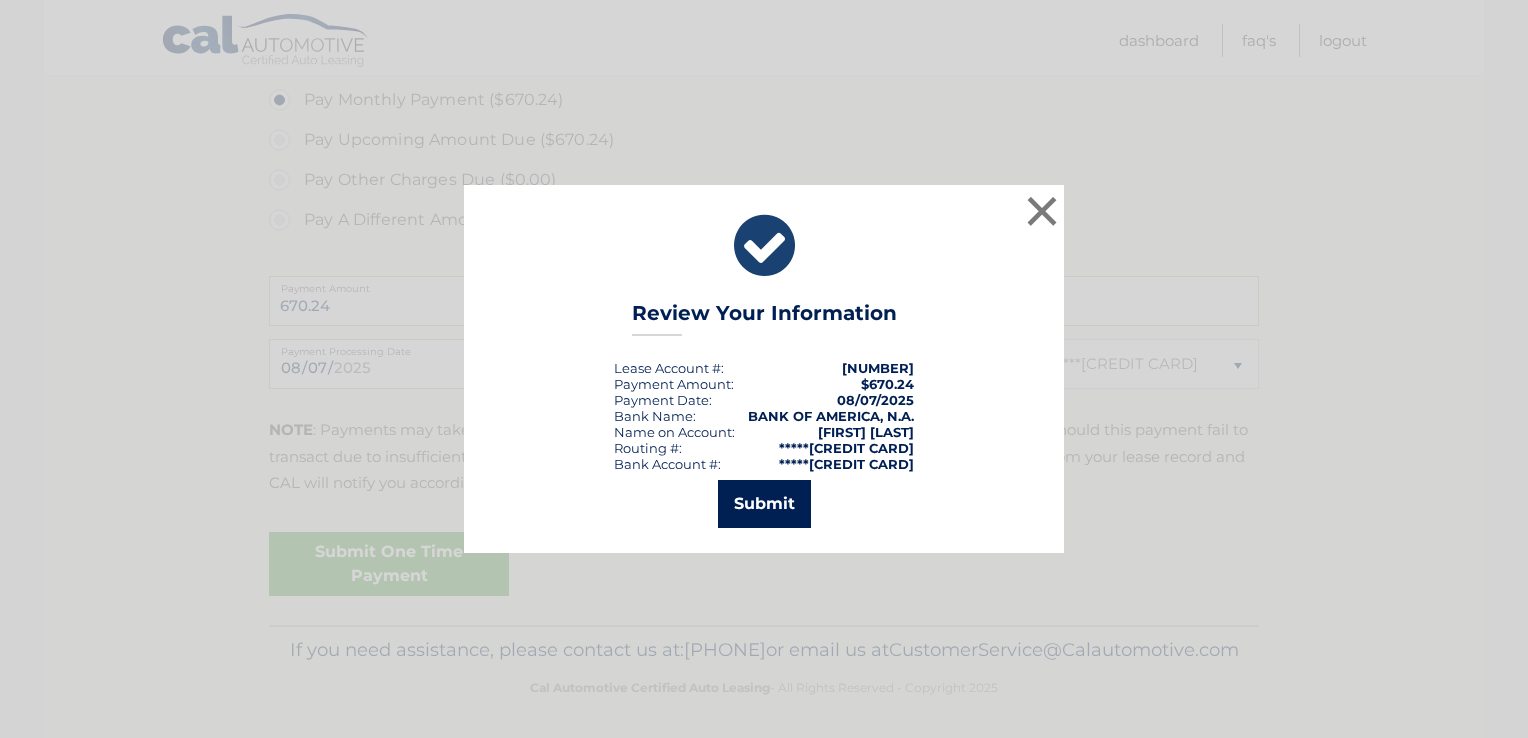 click on "Submit" at bounding box center (764, 504) 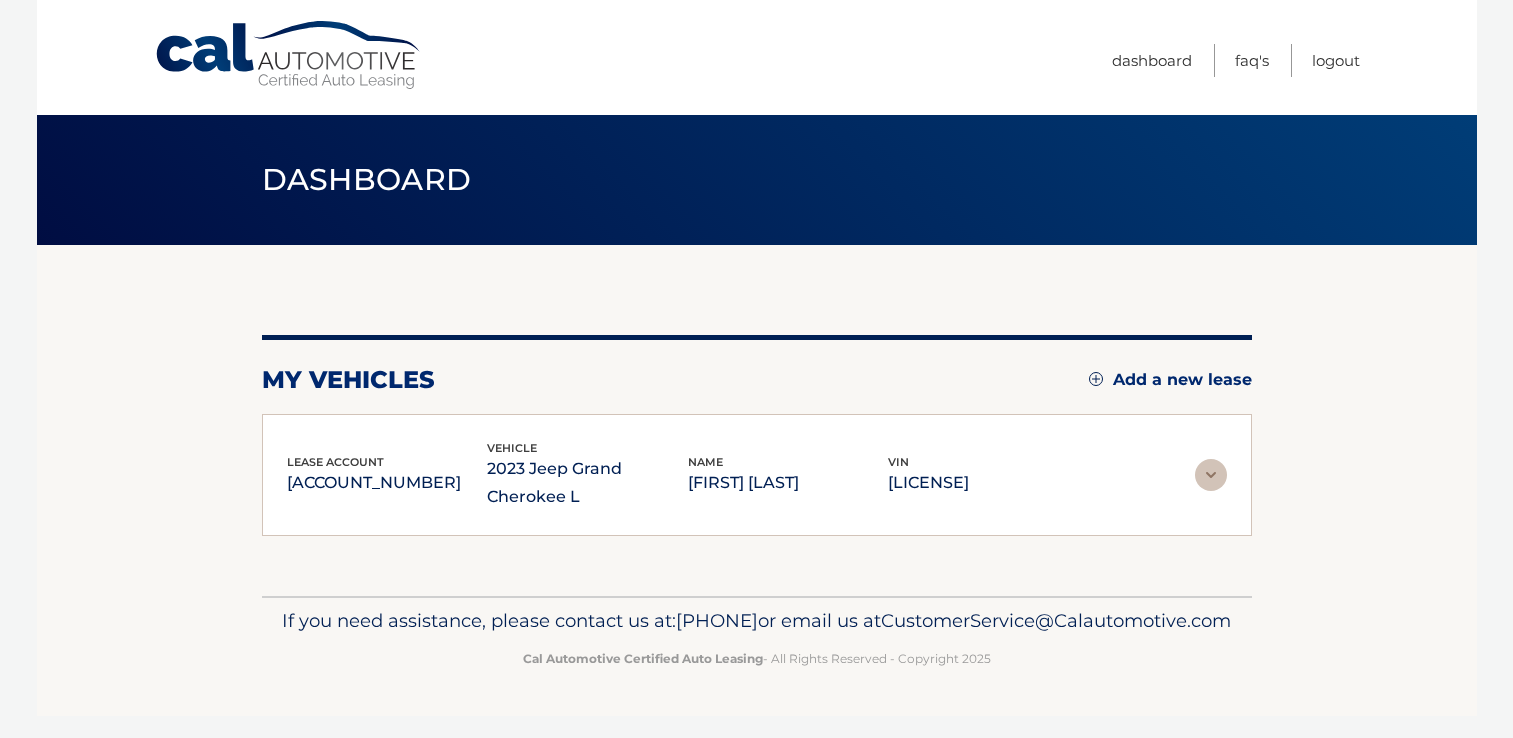scroll, scrollTop: 0, scrollLeft: 0, axis: both 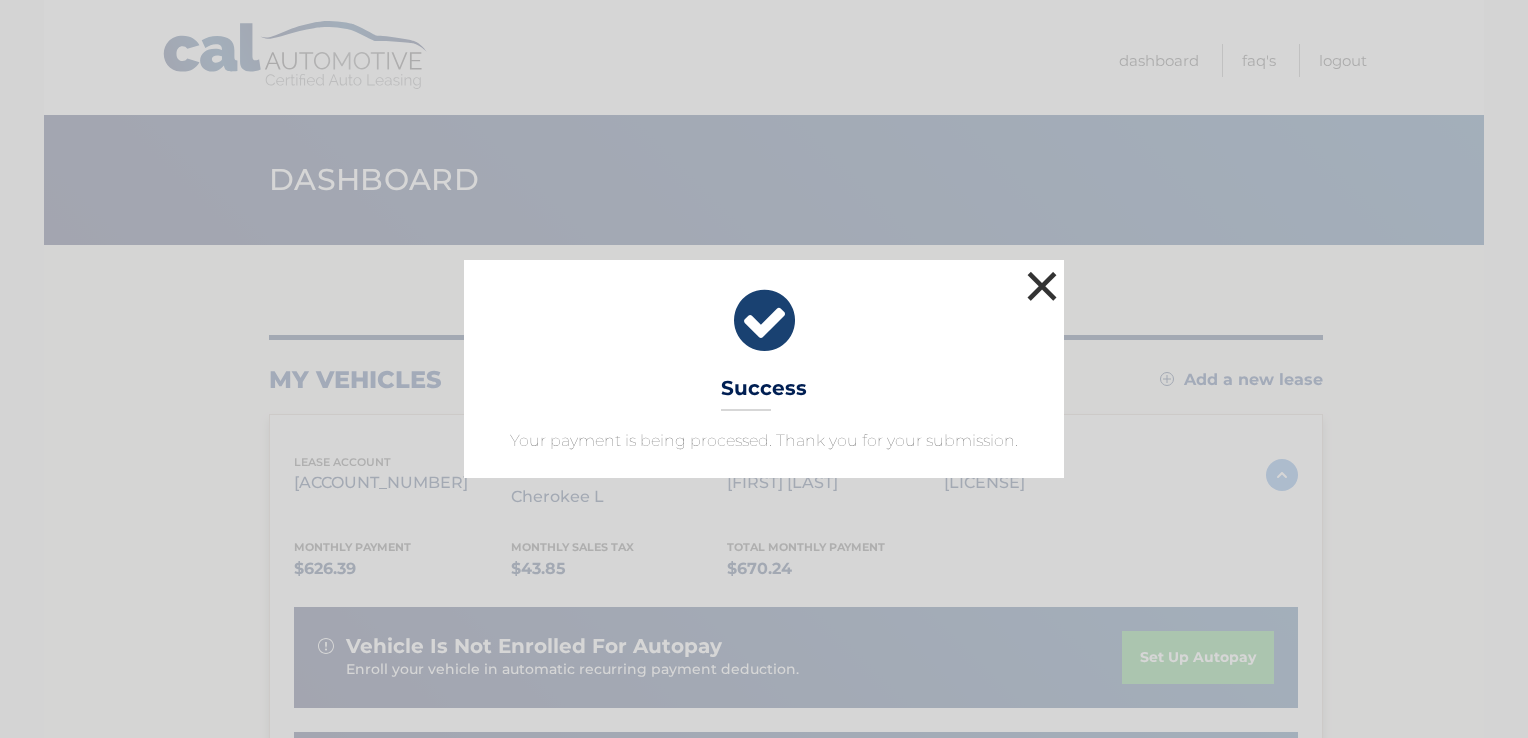 click on "×" at bounding box center (1042, 286) 